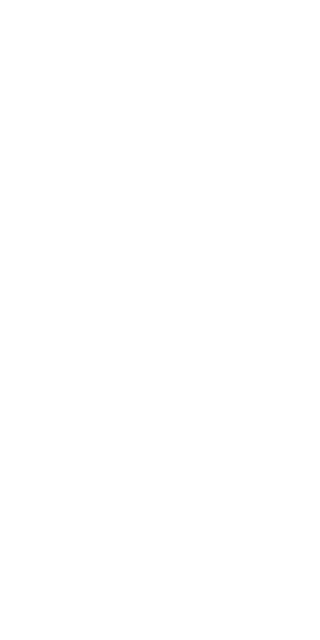 scroll, scrollTop: 0, scrollLeft: 0, axis: both 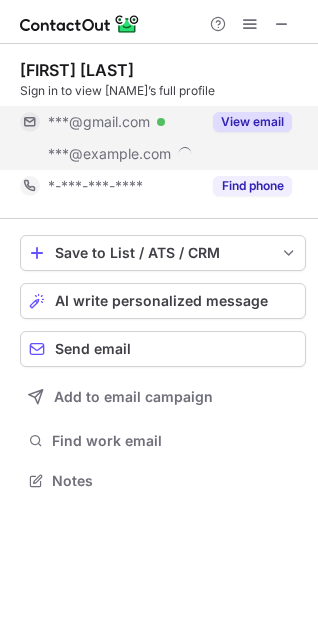 click on "***@example.com Verified" at bounding box center [110, 122] 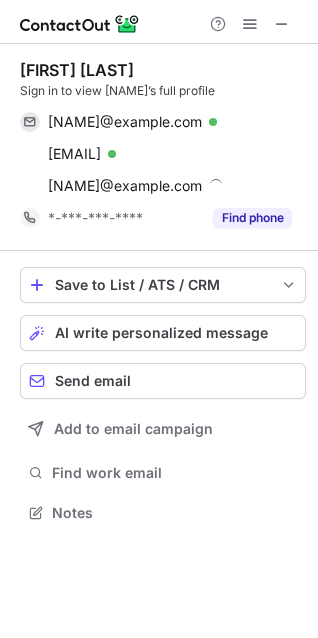 scroll, scrollTop: 10, scrollLeft: 10, axis: both 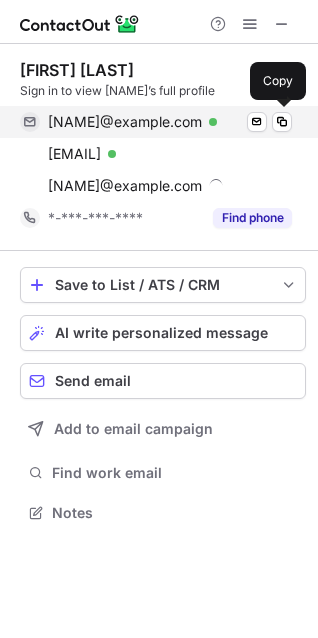 click on "[NAME]photo@example.com Verified Send email Copy" at bounding box center [156, 122] 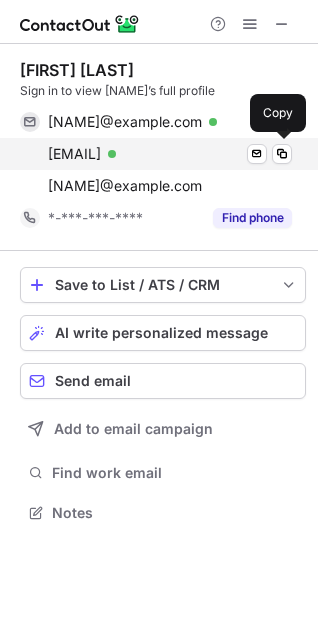 click on "[EMAIL]" at bounding box center [74, 154] 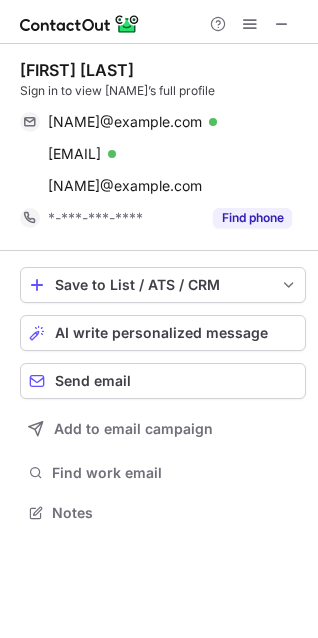 scroll, scrollTop: 10, scrollLeft: 10, axis: both 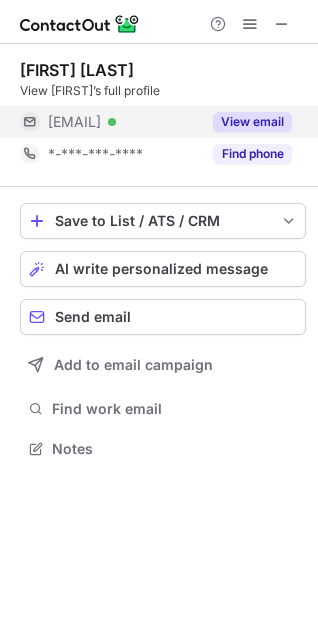 drag, startPoint x: 120, startPoint y: 115, endPoint x: 133, endPoint y: 132, distance: 21.400934 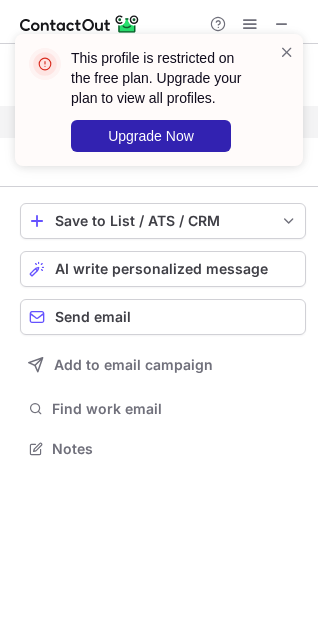 click on "This profile is restricted on the free plan. Upgrade your plan to view all profiles. Upgrade Now" at bounding box center [159, 108] 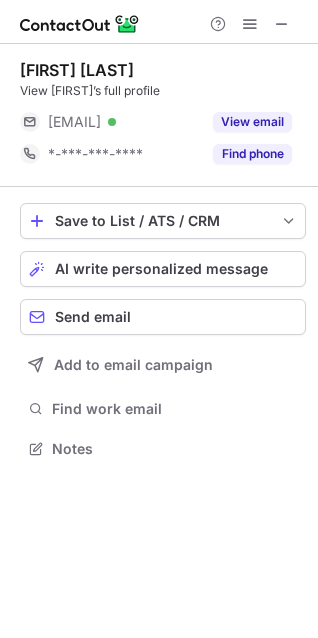 scroll, scrollTop: 10, scrollLeft: 10, axis: both 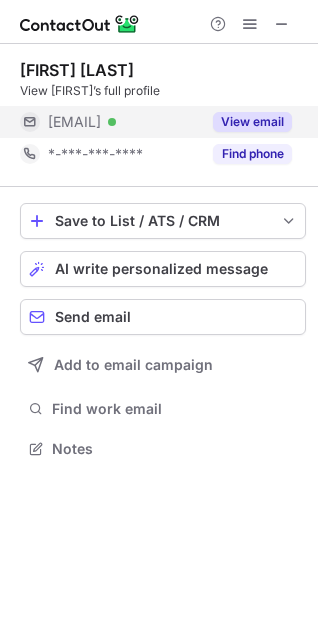 click on "***@fiu.edu Verified" at bounding box center [124, 122] 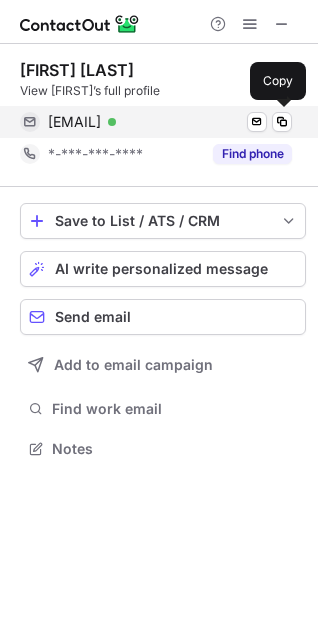 click on "mboul010@fiu.edu" at bounding box center [74, 122] 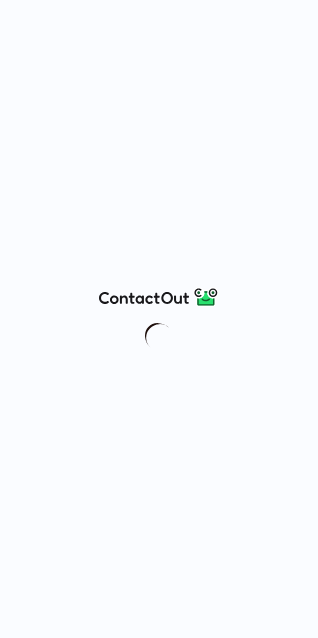 scroll, scrollTop: 0, scrollLeft: 0, axis: both 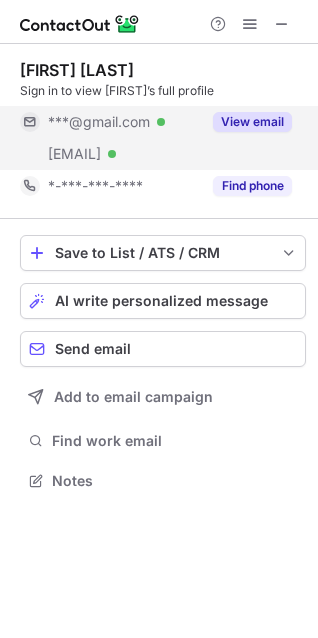 click on "***@gmail.com" at bounding box center [99, 122] 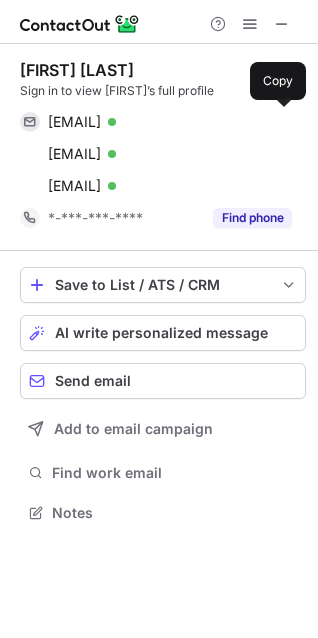 scroll, scrollTop: 10, scrollLeft: 10, axis: both 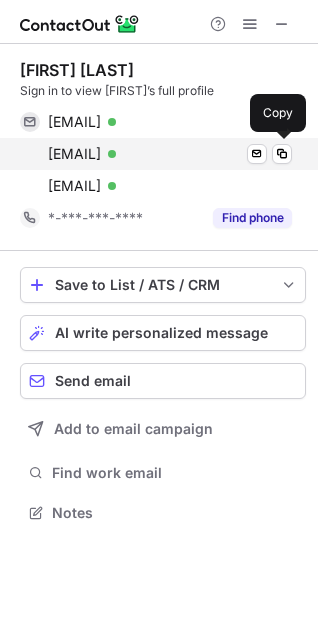 click on "dave@calliopenetworks.ai" at bounding box center [74, 154] 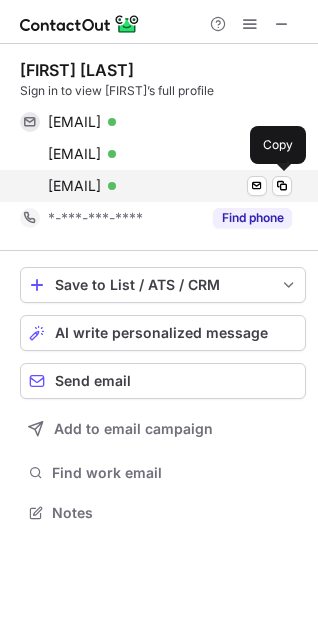 click on "dave_davis@paramount.com" at bounding box center (74, 186) 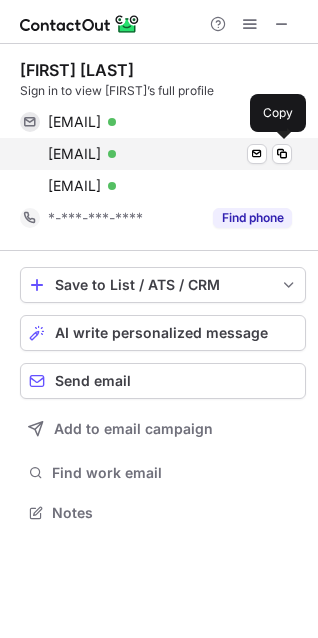 drag, startPoint x: 159, startPoint y: 166, endPoint x: 147, endPoint y: 169, distance: 12.369317 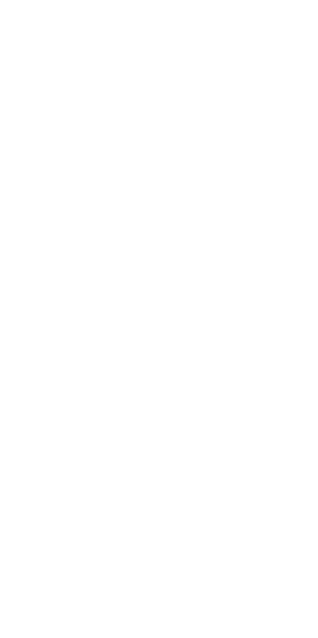 scroll, scrollTop: 0, scrollLeft: 0, axis: both 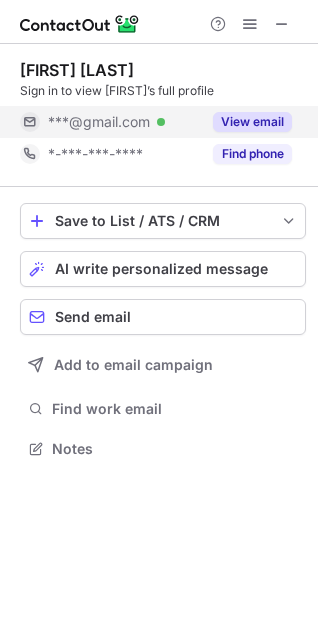 click on "***@gmail.com Verified" at bounding box center [124, 122] 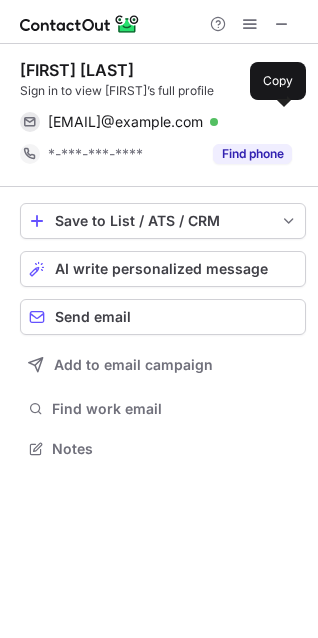 click on "janilange@gmail.com" at bounding box center [125, 122] 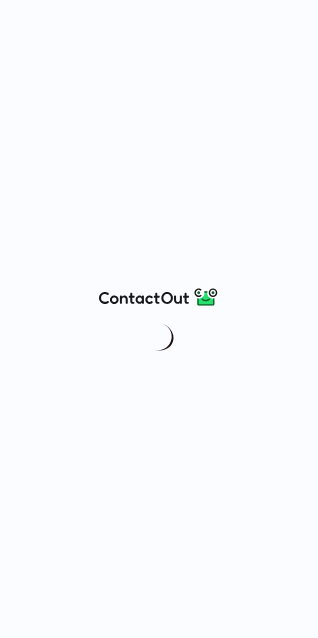 scroll, scrollTop: 0, scrollLeft: 0, axis: both 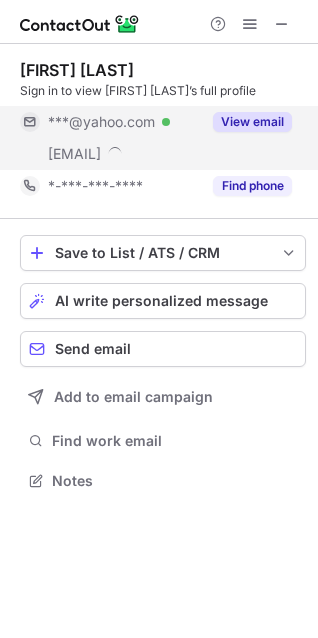 click on "***@beachbody.com" at bounding box center [110, 154] 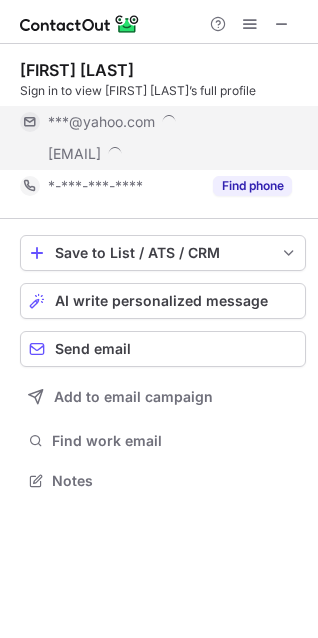 click on "***@yahoo.com" at bounding box center (156, 122) 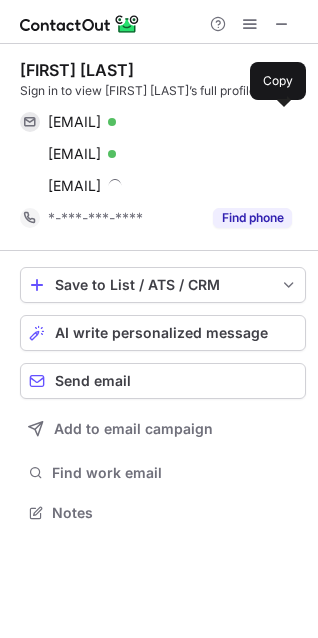 click on "giancoli_rd@yahoo.com Verified Send email Copy" at bounding box center [156, 122] 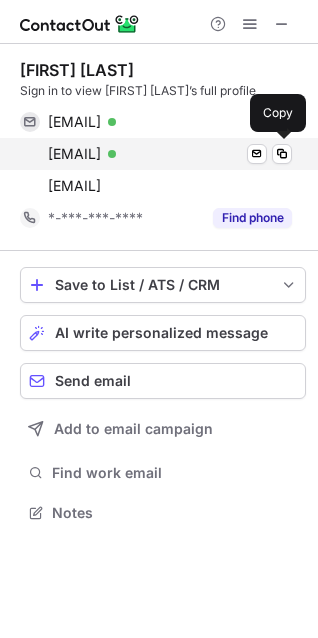click on "giancoan@wellsfargo.com" at bounding box center (74, 154) 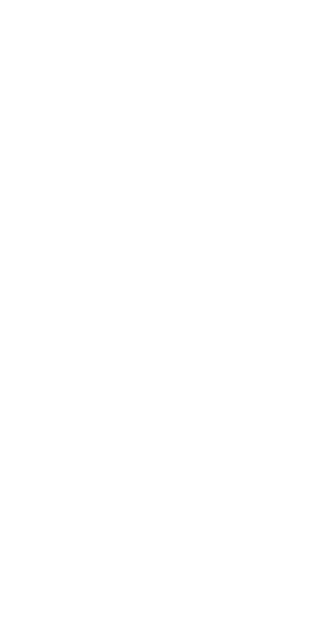 scroll, scrollTop: 0, scrollLeft: 0, axis: both 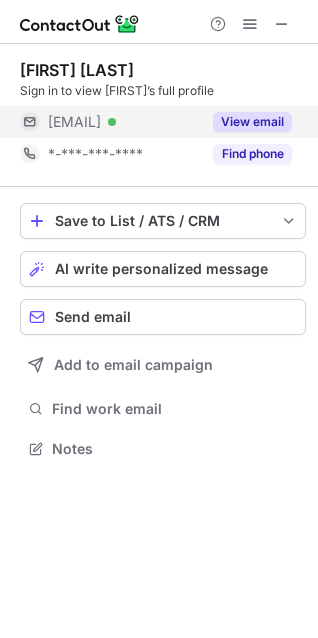 click on "[EMAIL]" at bounding box center [74, 122] 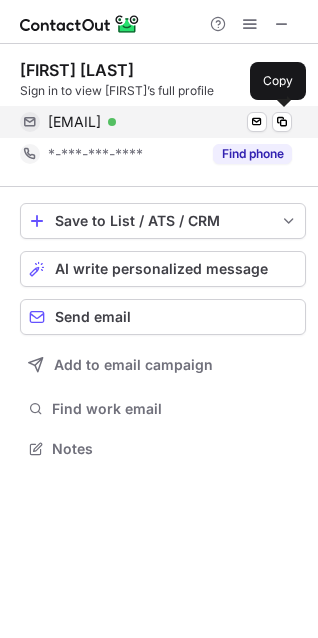 click on "ron@sharkeez.net" at bounding box center [74, 122] 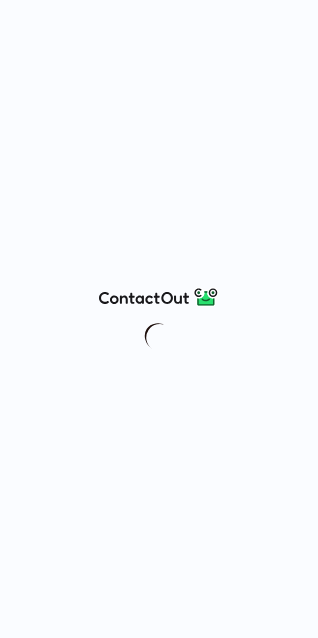 scroll, scrollTop: 0, scrollLeft: 0, axis: both 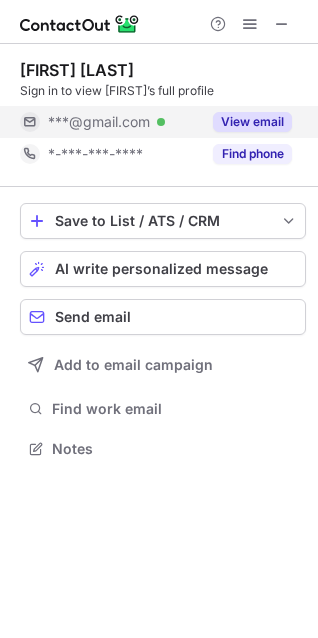 click on "[EMAIL] Verified" at bounding box center (124, 122) 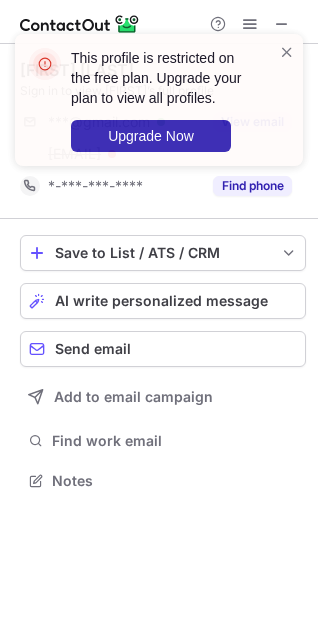 scroll, scrollTop: 10, scrollLeft: 10, axis: both 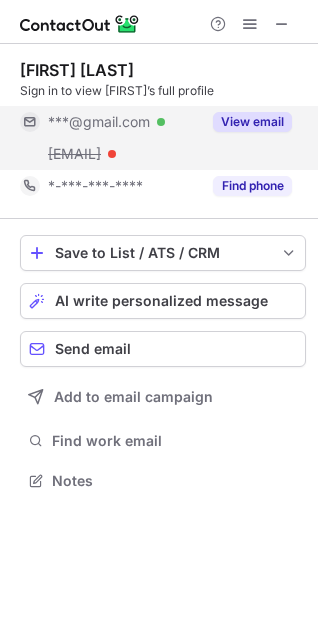 click on "***@gmail.com" at bounding box center (99, 122) 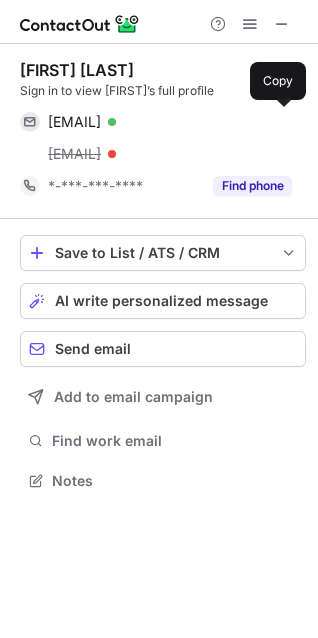 click on "[EMAIL]" at bounding box center [74, 122] 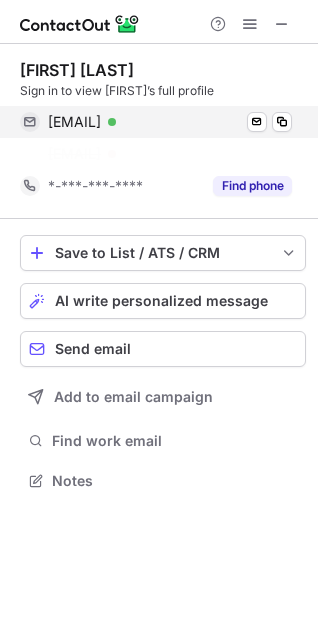 scroll, scrollTop: 434, scrollLeft: 318, axis: both 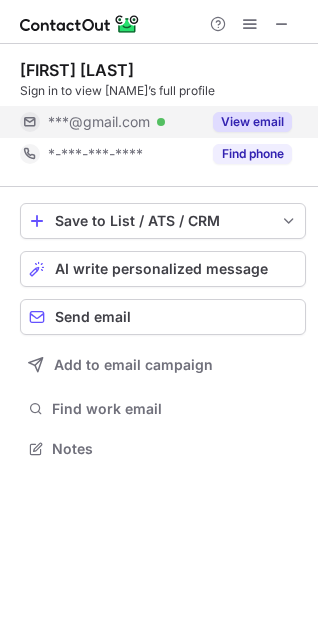 click on "***@gmail.com" at bounding box center (99, 122) 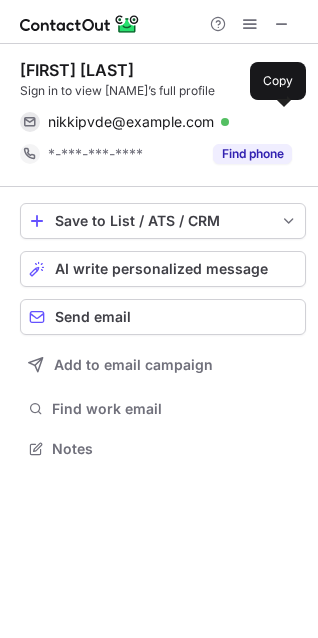 click on "nikkipvde@example.com" at bounding box center (131, 122) 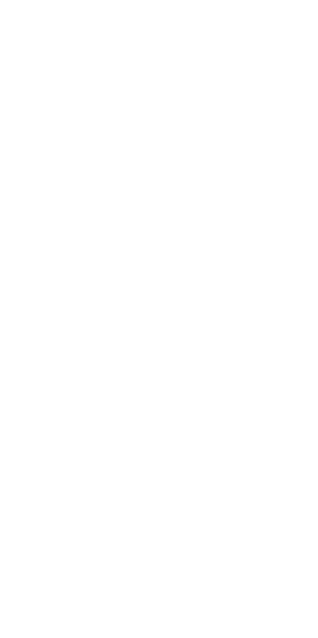 scroll, scrollTop: 0, scrollLeft: 0, axis: both 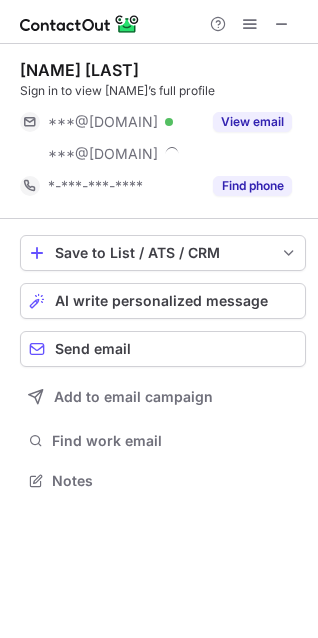 click on "***@aol.com Verified" at bounding box center (124, 122) 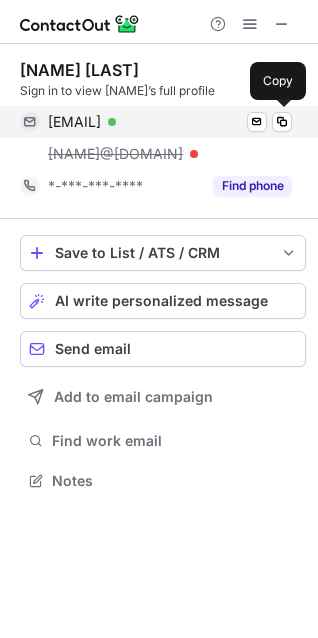 click on "kkalinich@aol.com" at bounding box center (74, 122) 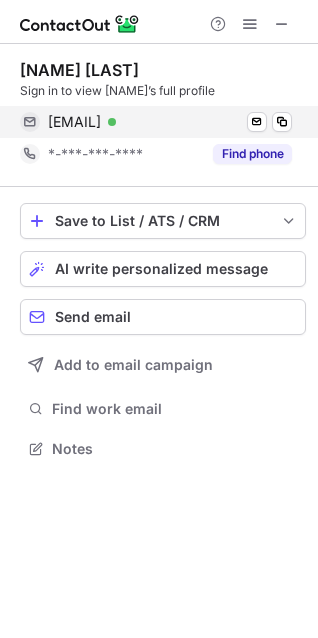 scroll, scrollTop: 434, scrollLeft: 318, axis: both 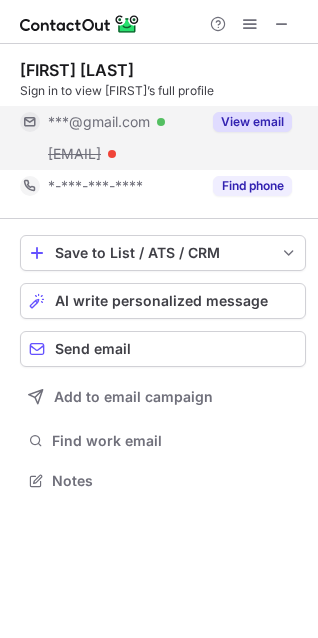 click on "[EMAIL] Verified" at bounding box center [110, 122] 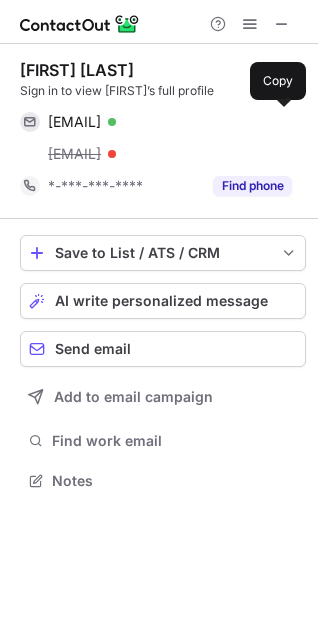click on "cdawso03@gmail.com" at bounding box center [74, 122] 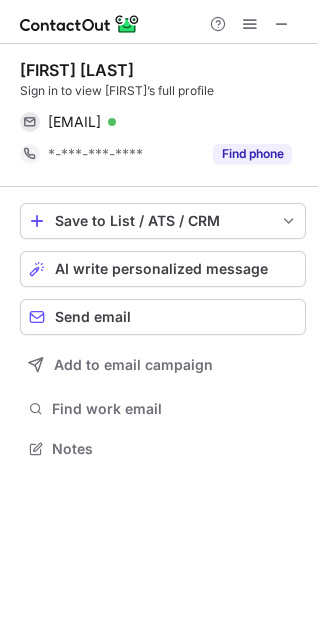 scroll, scrollTop: 434, scrollLeft: 318, axis: both 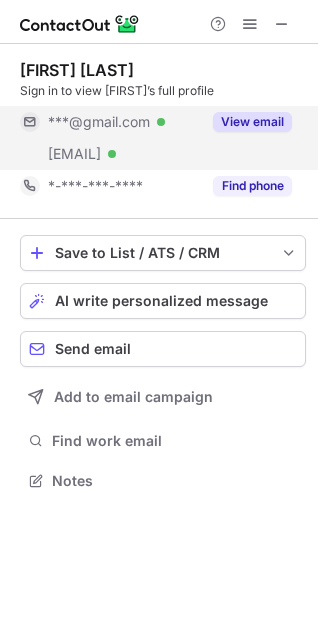click on "[EMAIL] Verified" at bounding box center (110, 122) 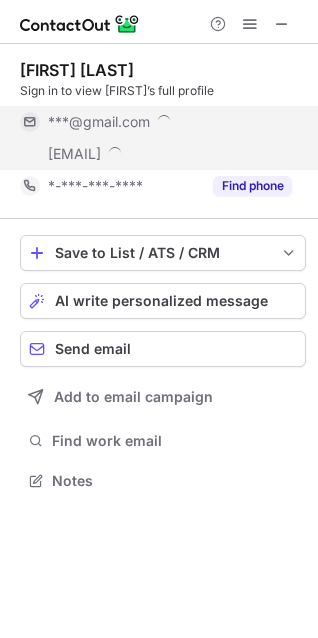 click on "***@gmail.com" at bounding box center (156, 122) 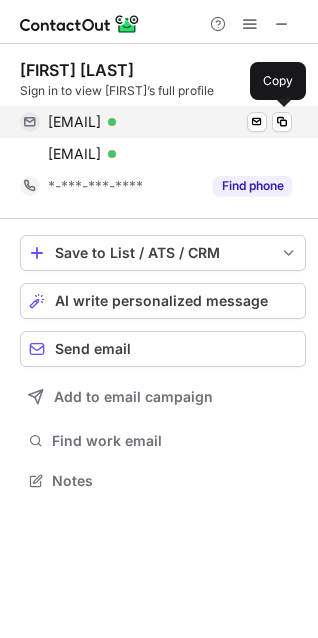 click on "thevalpagett@gmail.com Verified Send email Copy" at bounding box center [156, 122] 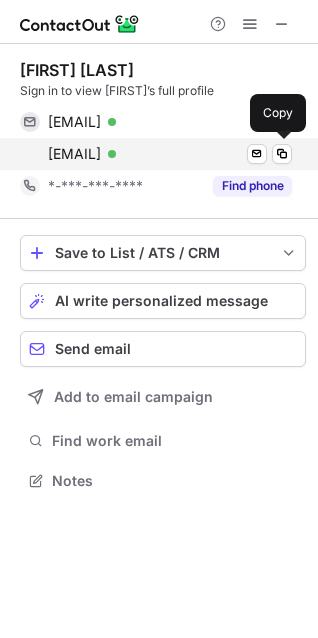 click on "valerie@freedmangeilman.com" at bounding box center (74, 154) 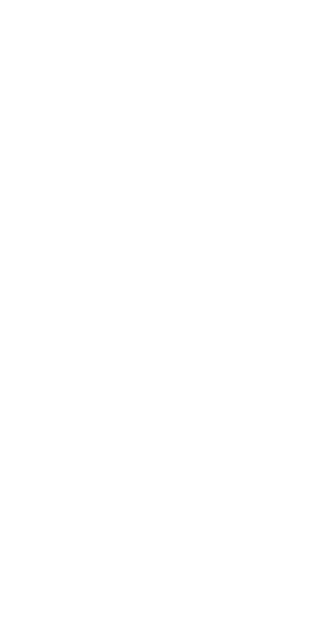 scroll, scrollTop: 0, scrollLeft: 0, axis: both 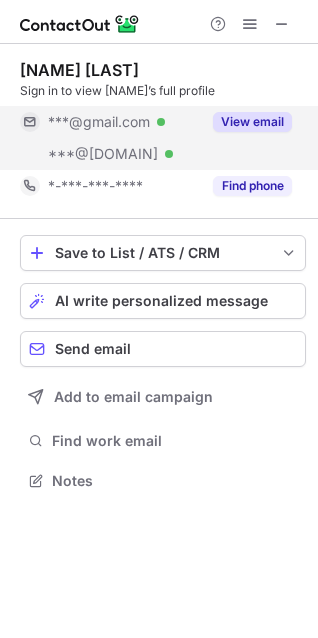 click on "***@[DOMAIN] Verified" at bounding box center (124, 122) 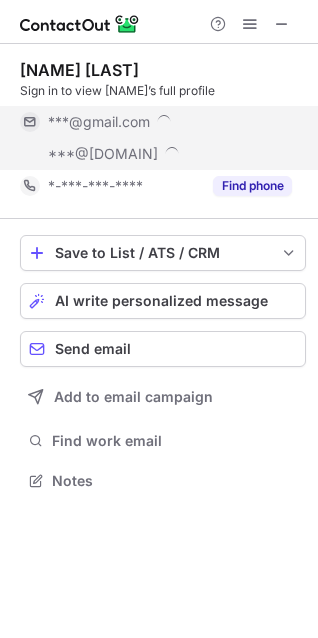 scroll, scrollTop: 10, scrollLeft: 10, axis: both 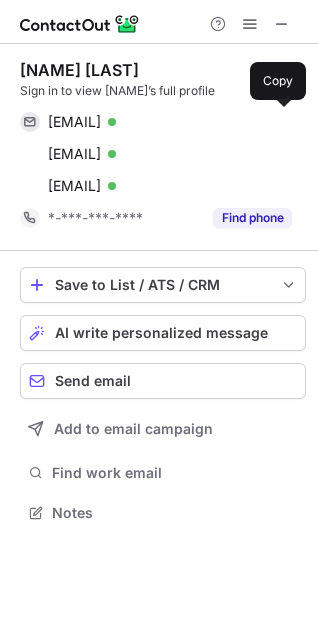 click on "[EMAIL]" at bounding box center [74, 122] 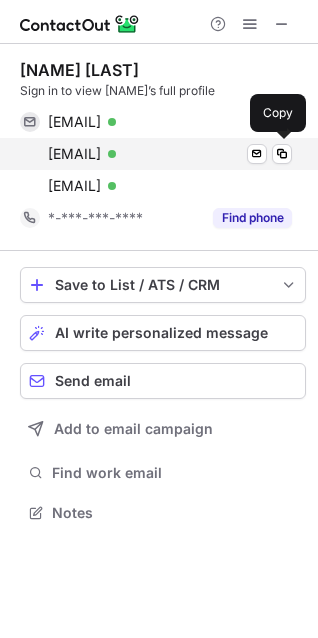click on "[EMAIL]" at bounding box center [74, 154] 